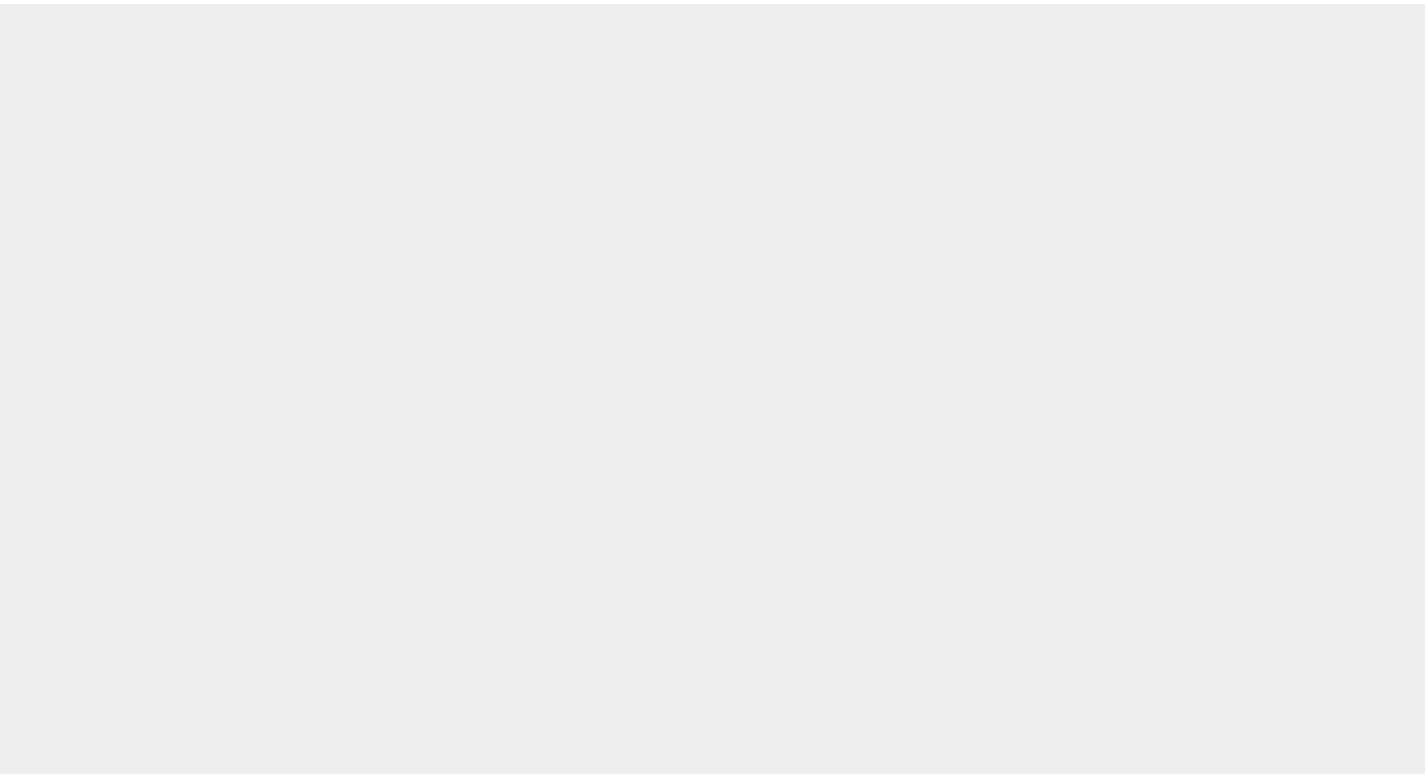 scroll, scrollTop: 0, scrollLeft: 0, axis: both 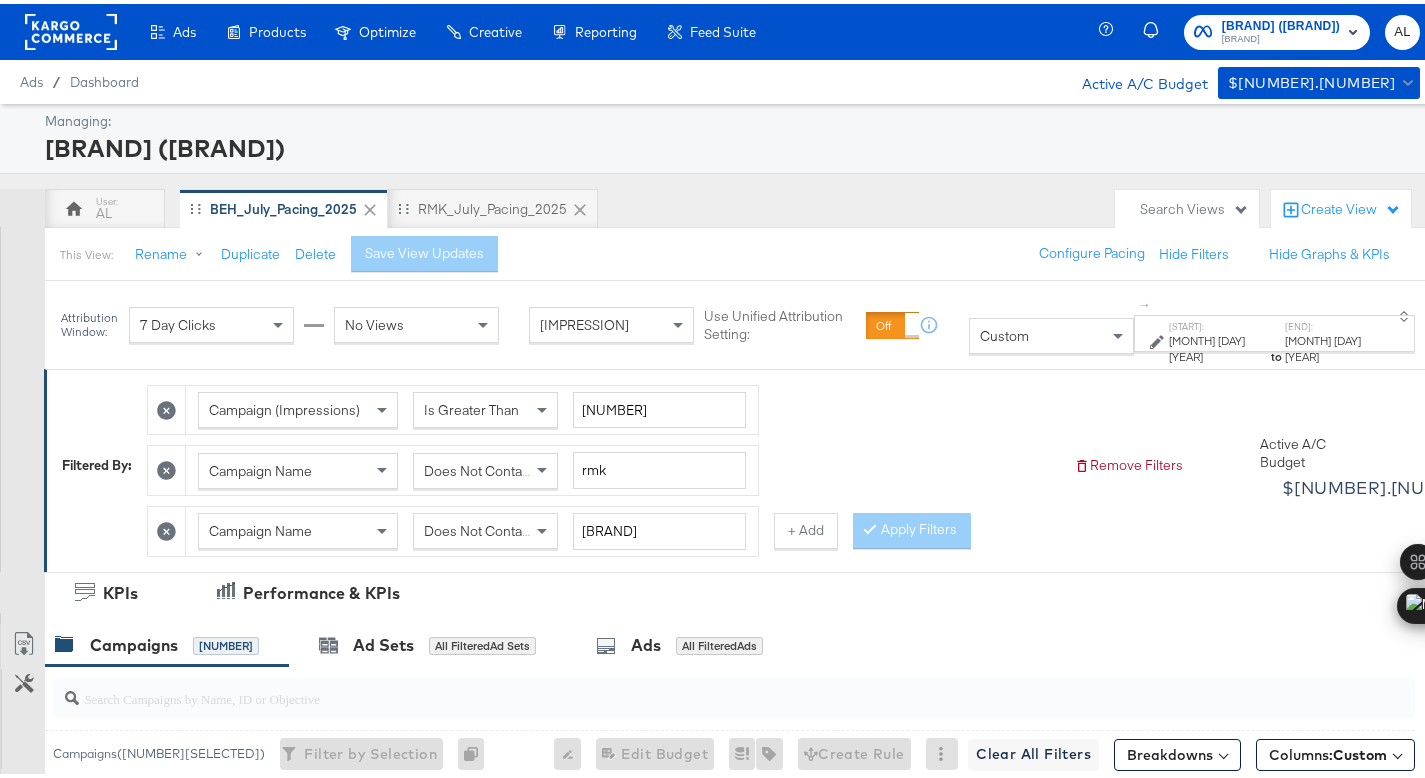 click on "Custom" at bounding box center [1004, 332] 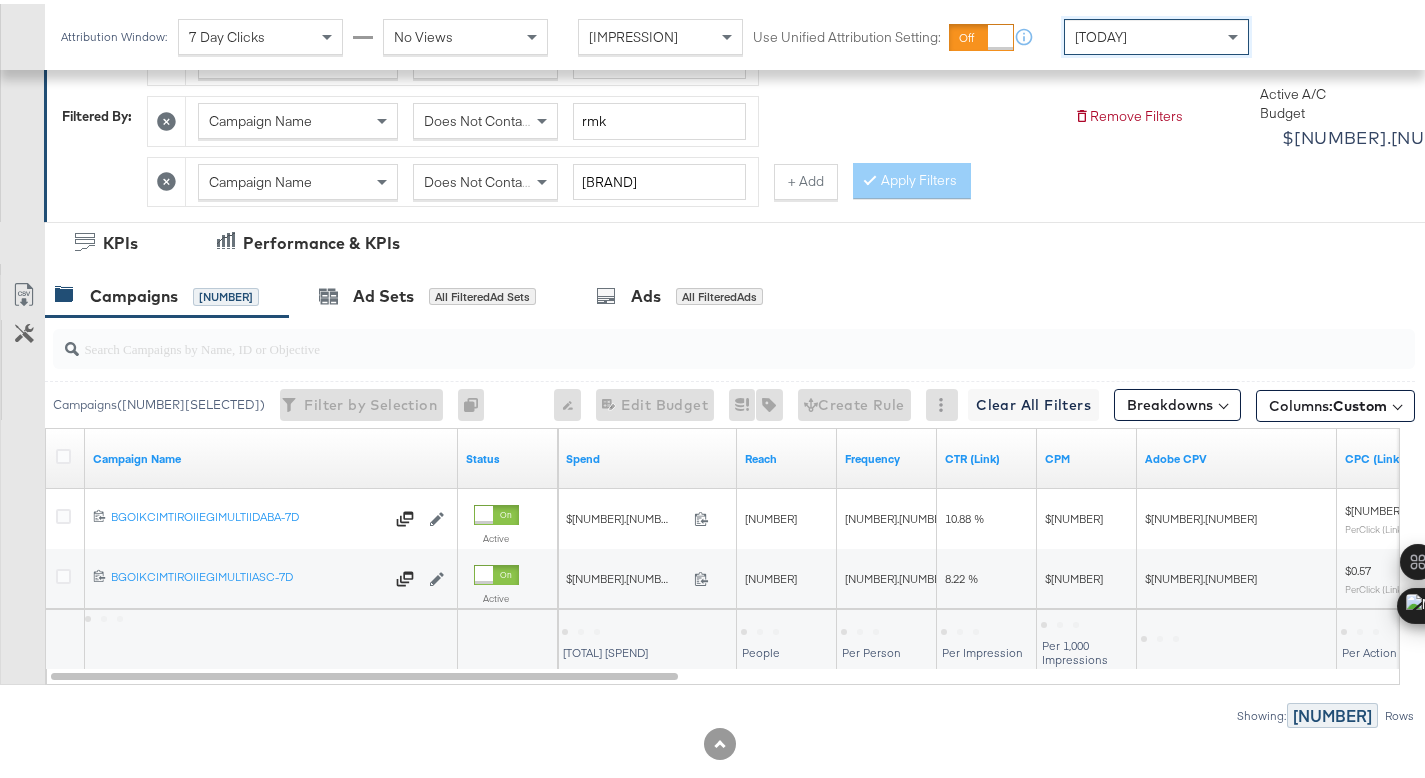 scroll, scrollTop: 362, scrollLeft: 0, axis: vertical 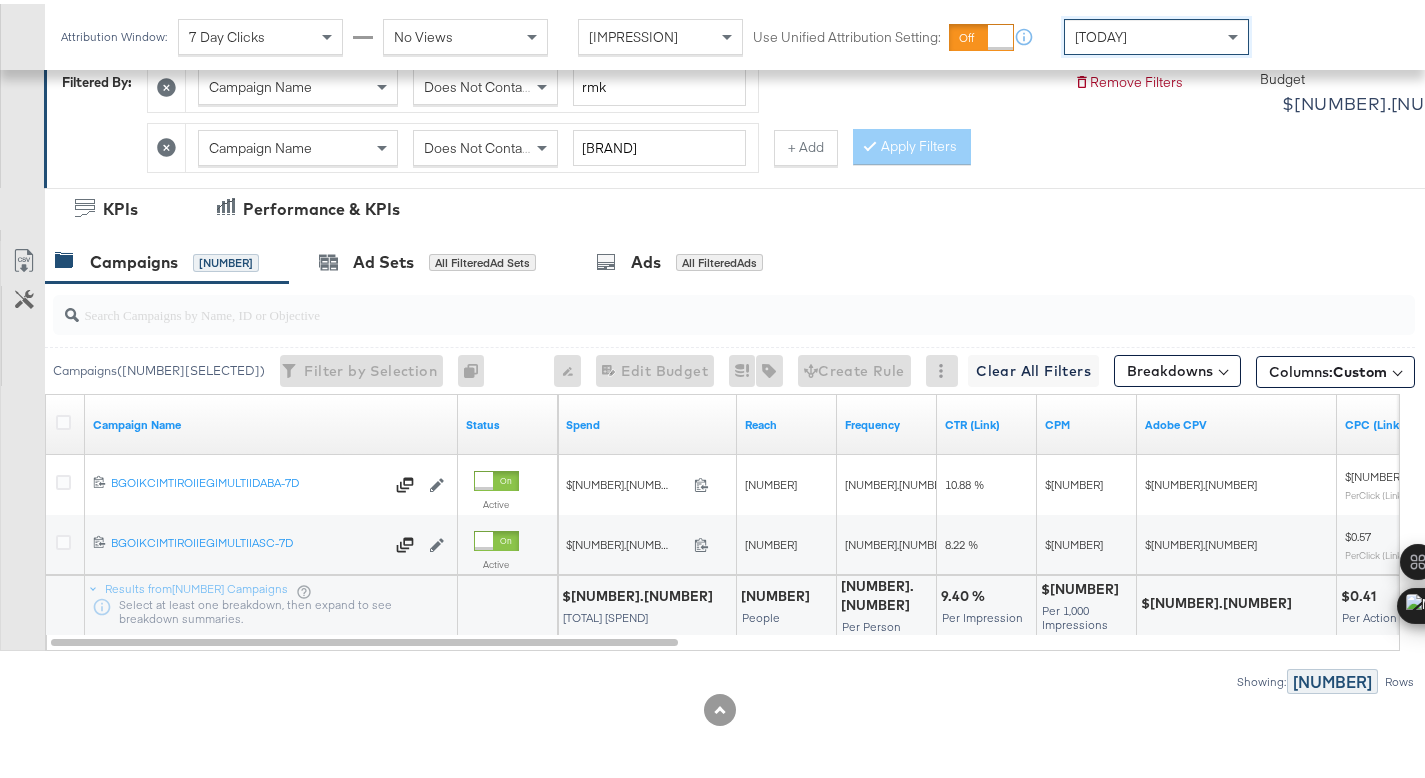 click on "$9,358.35" at bounding box center (640, 592) 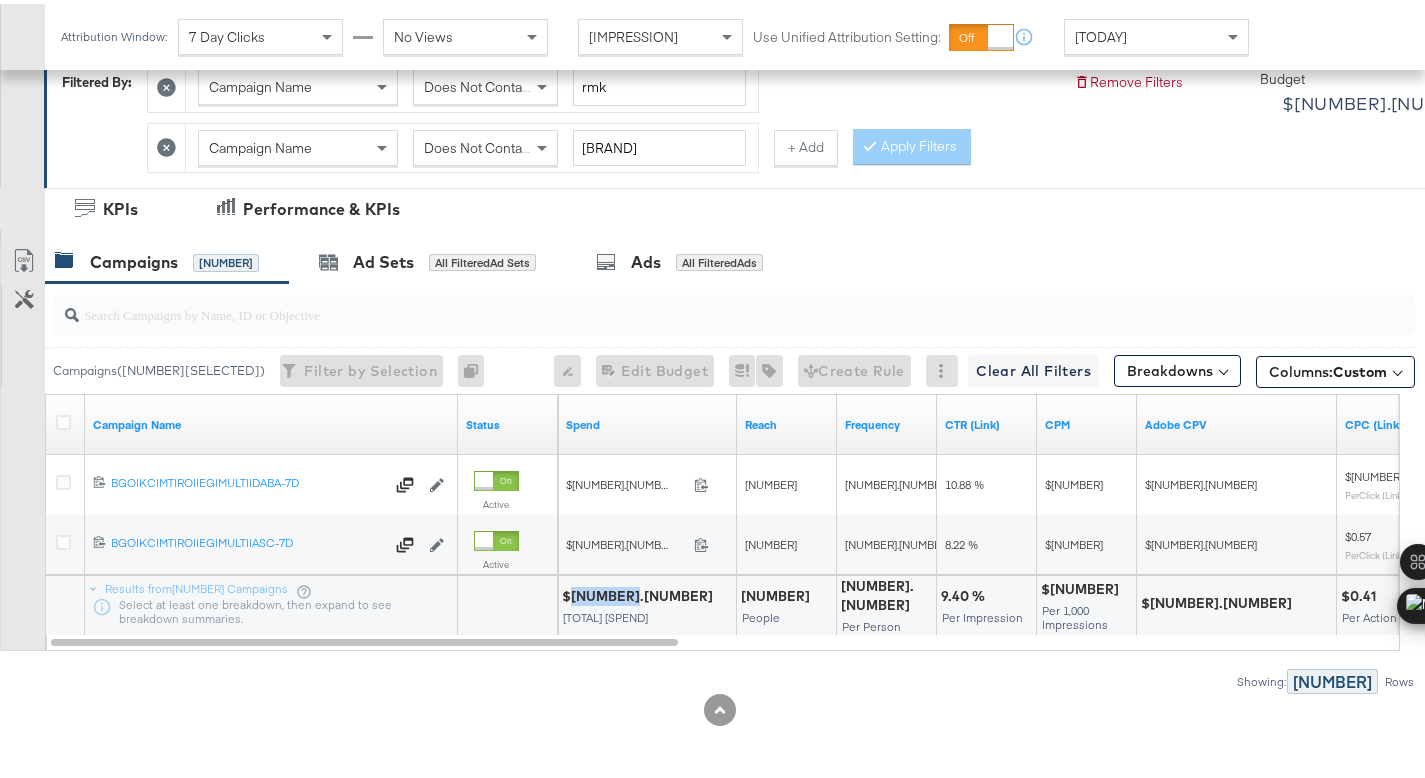 click on "$9,358.35" at bounding box center (640, 592) 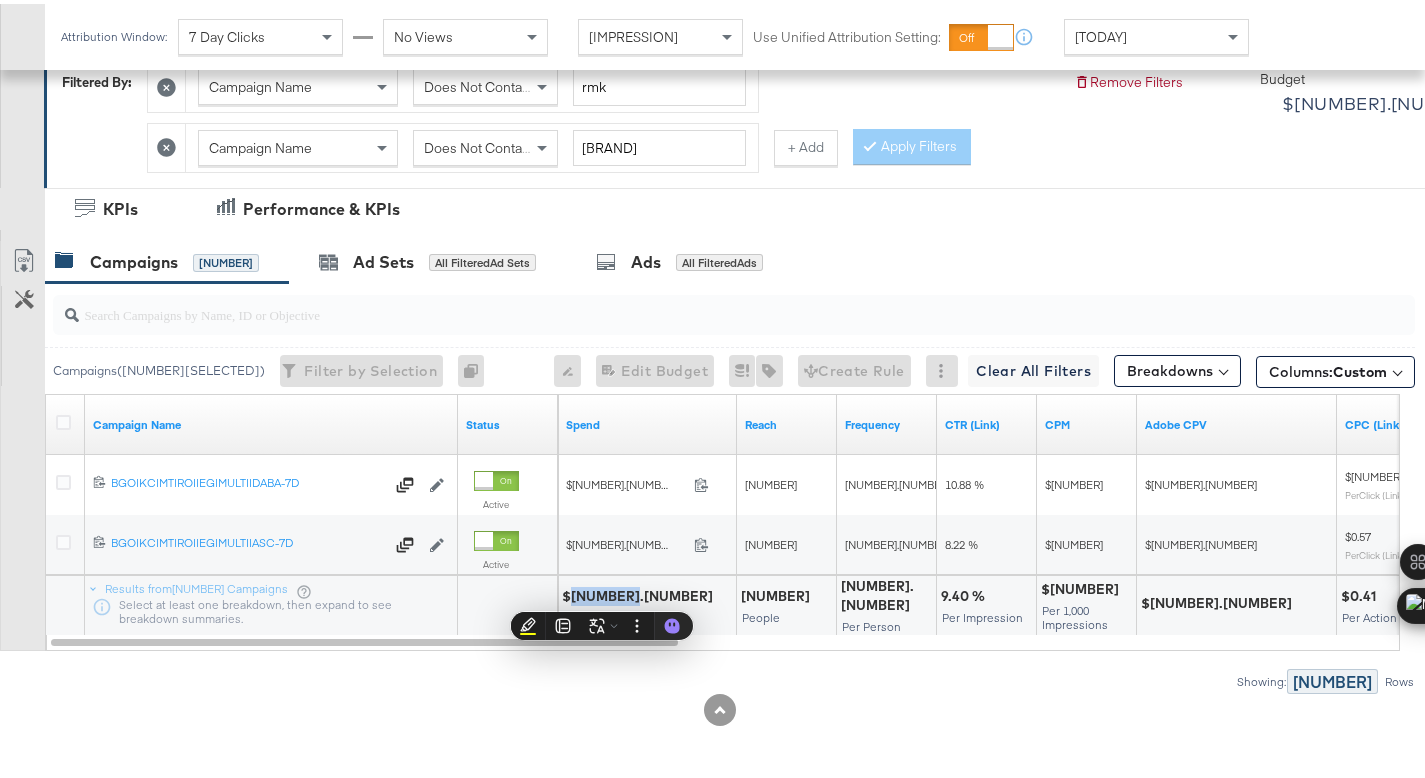 copy on "9,358.35" 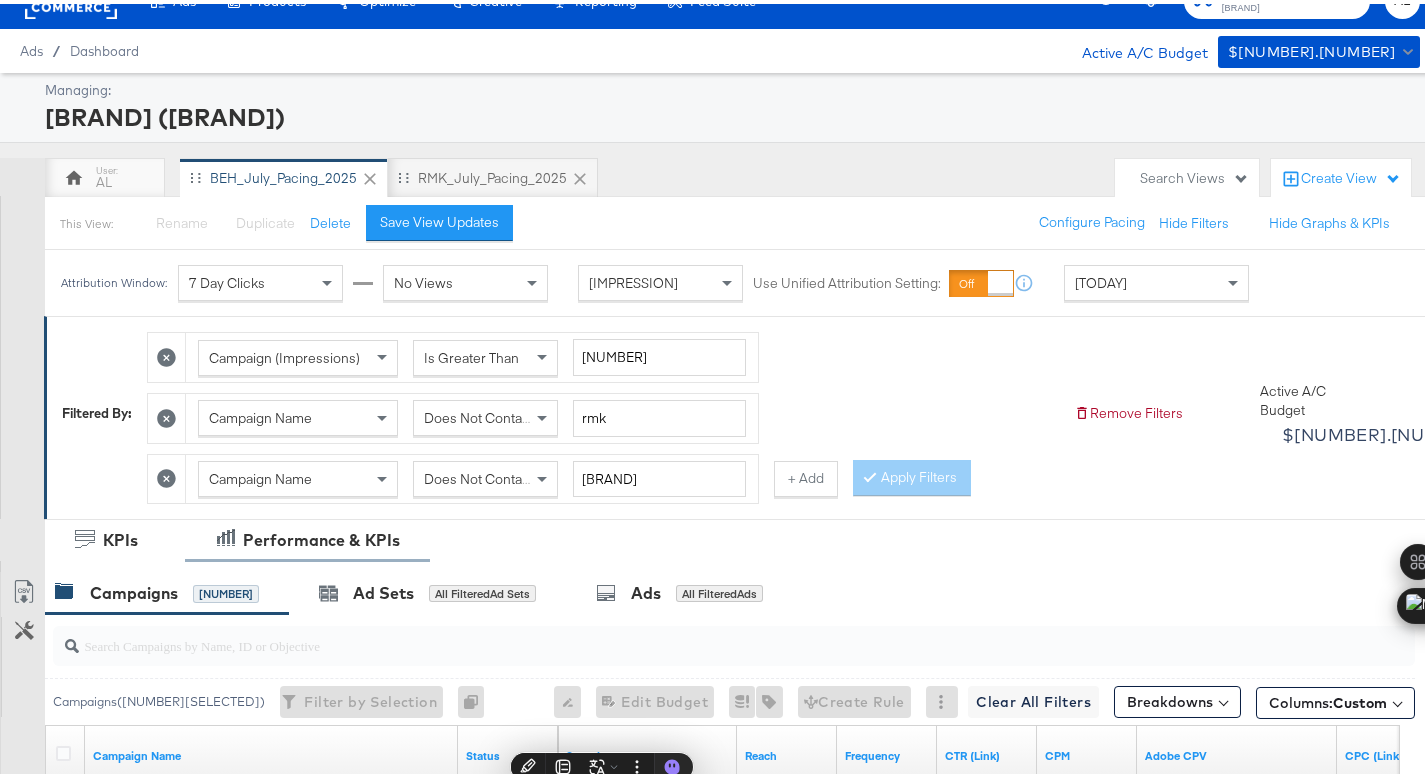 scroll, scrollTop: 0, scrollLeft: 0, axis: both 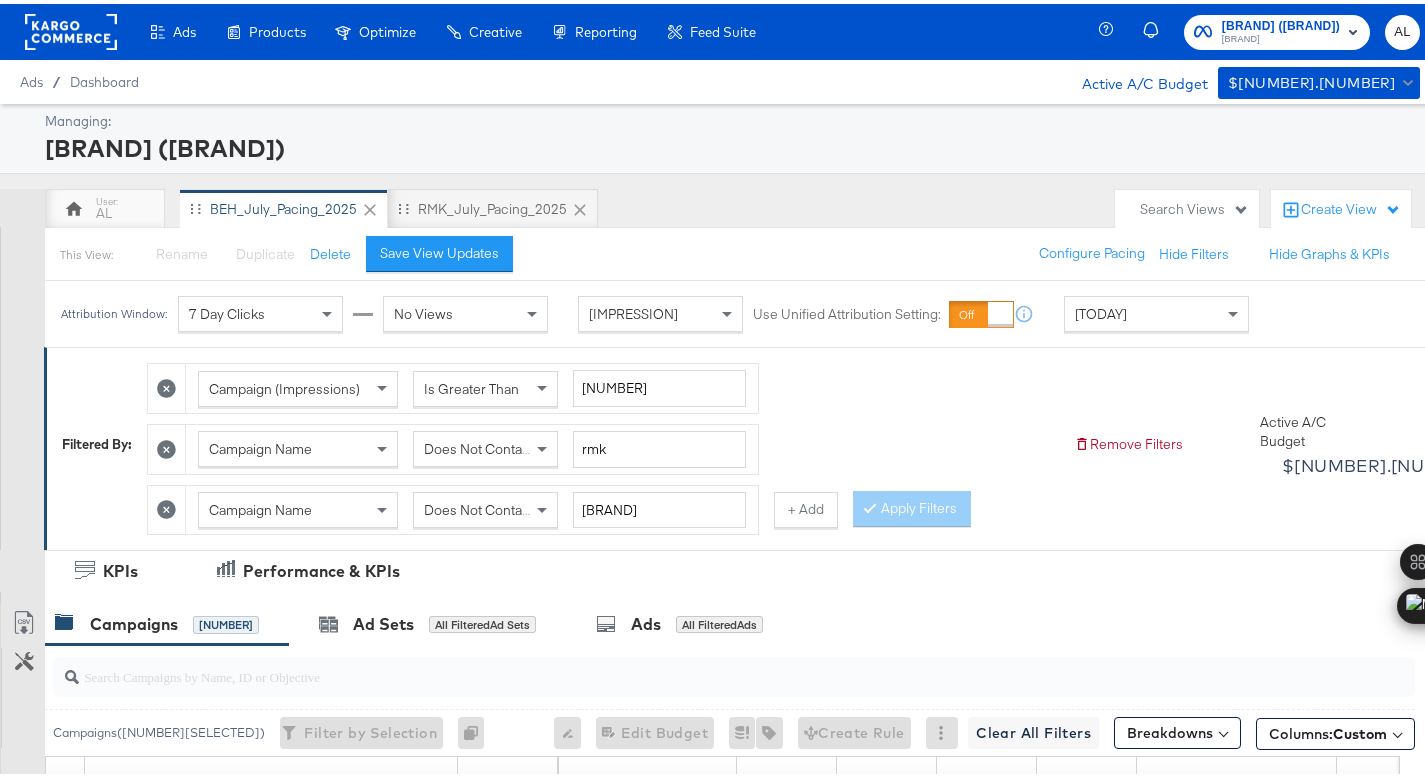 click 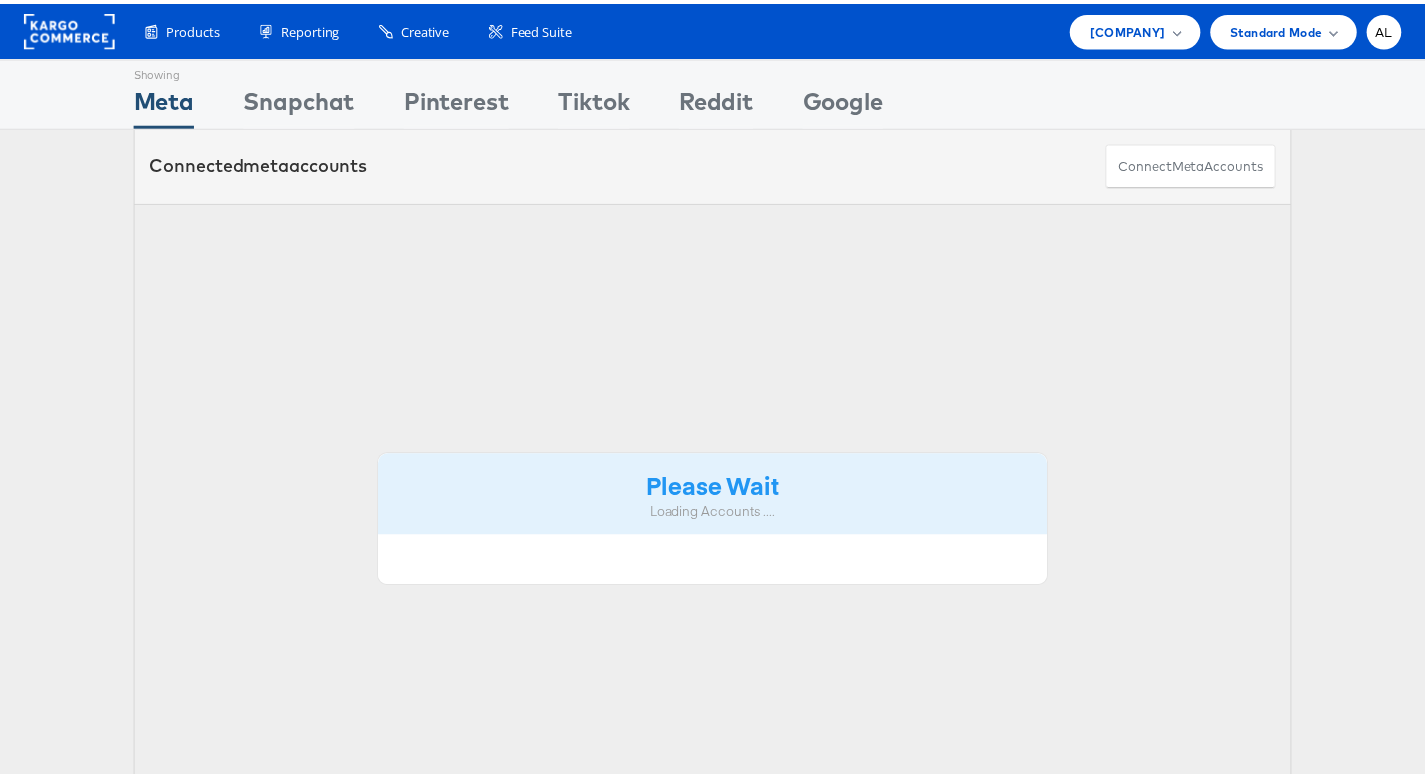 scroll, scrollTop: 0, scrollLeft: 0, axis: both 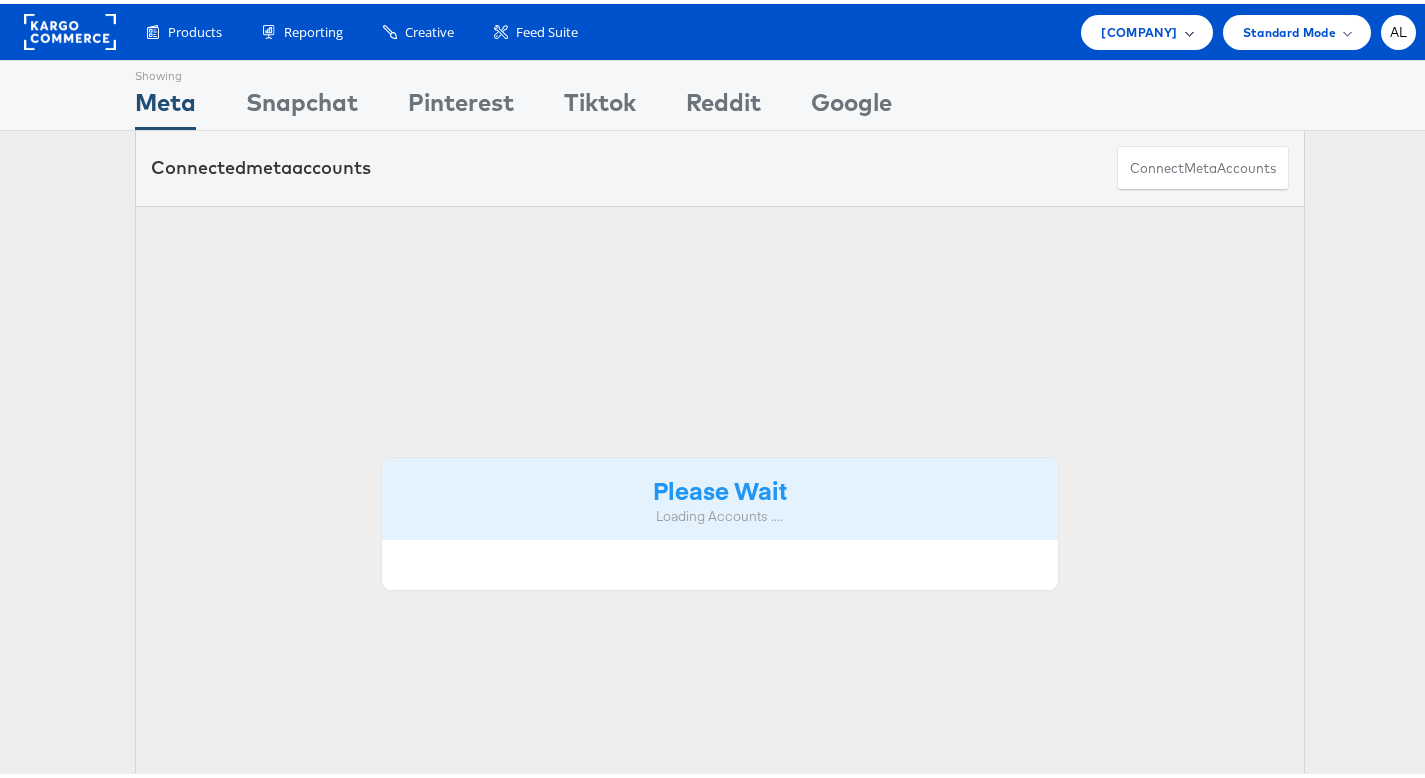 click on "[COMPANY]" at bounding box center (1139, 28) 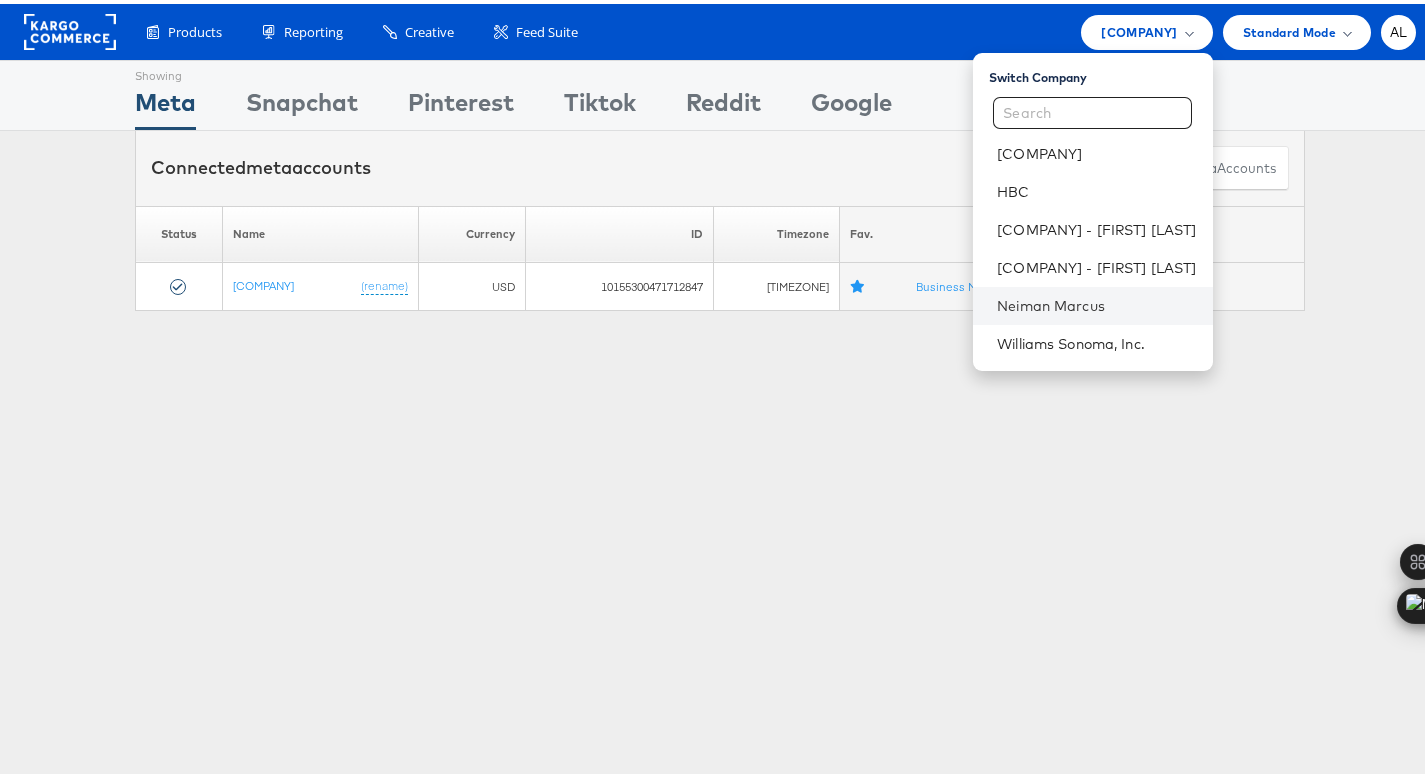 click on "[COMPANY]" at bounding box center [1092, 302] 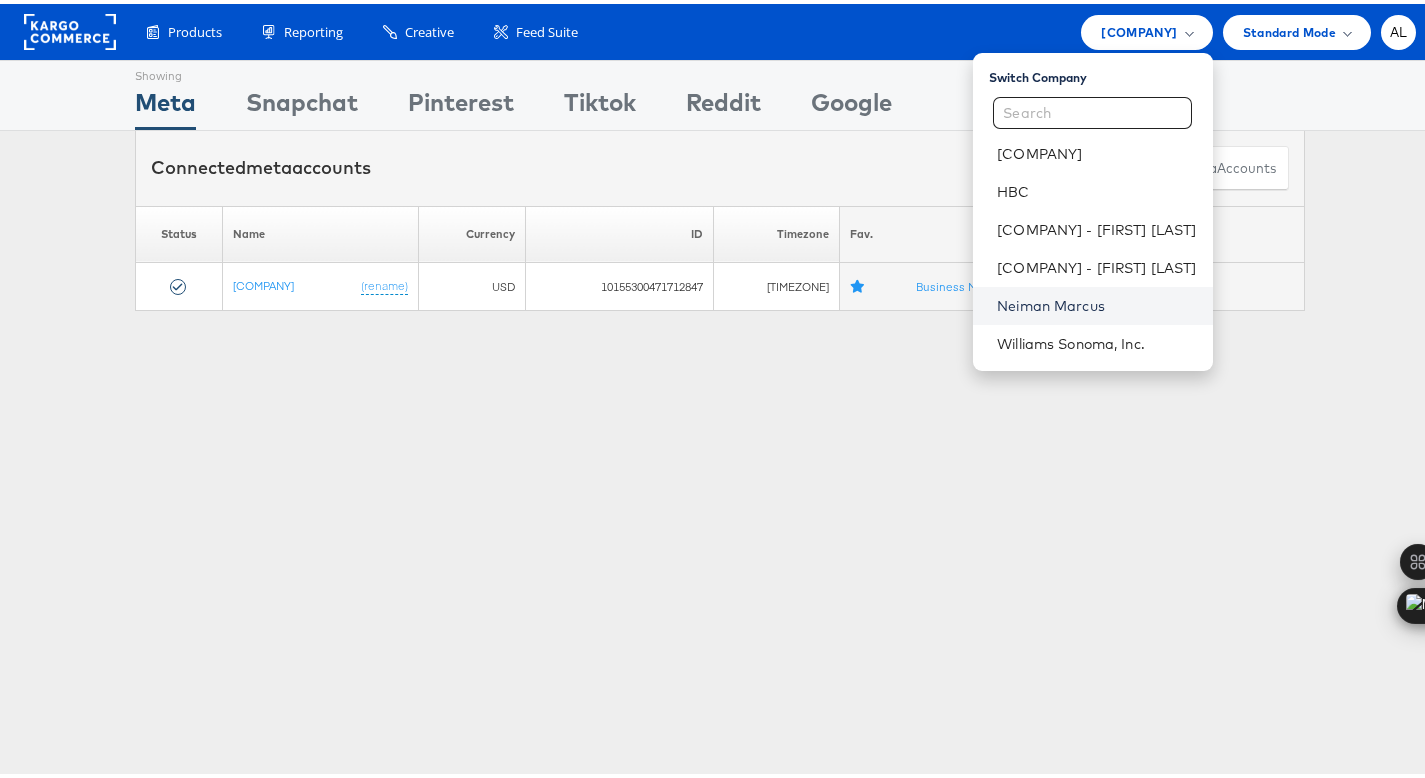 click on "[COMPANY]" at bounding box center [1096, 302] 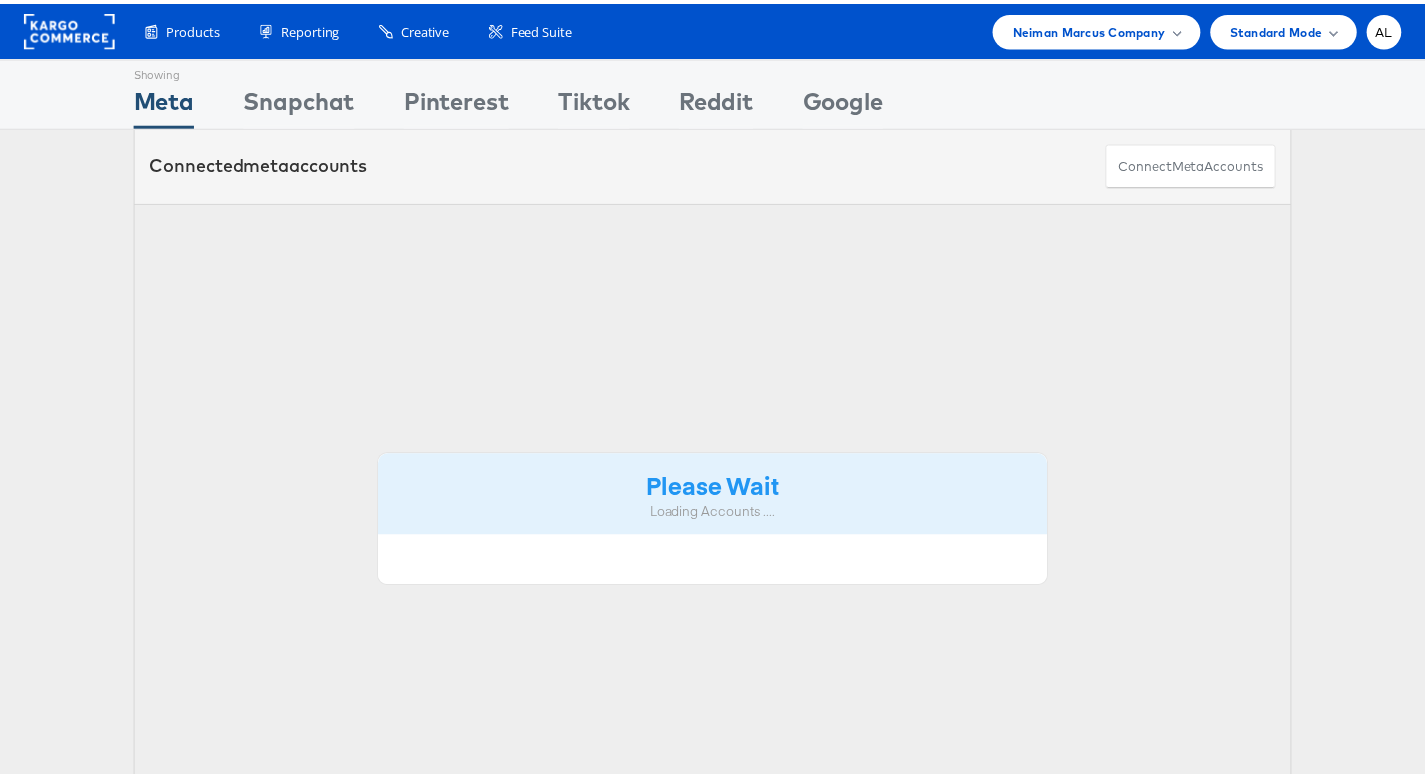 scroll, scrollTop: 0, scrollLeft: 0, axis: both 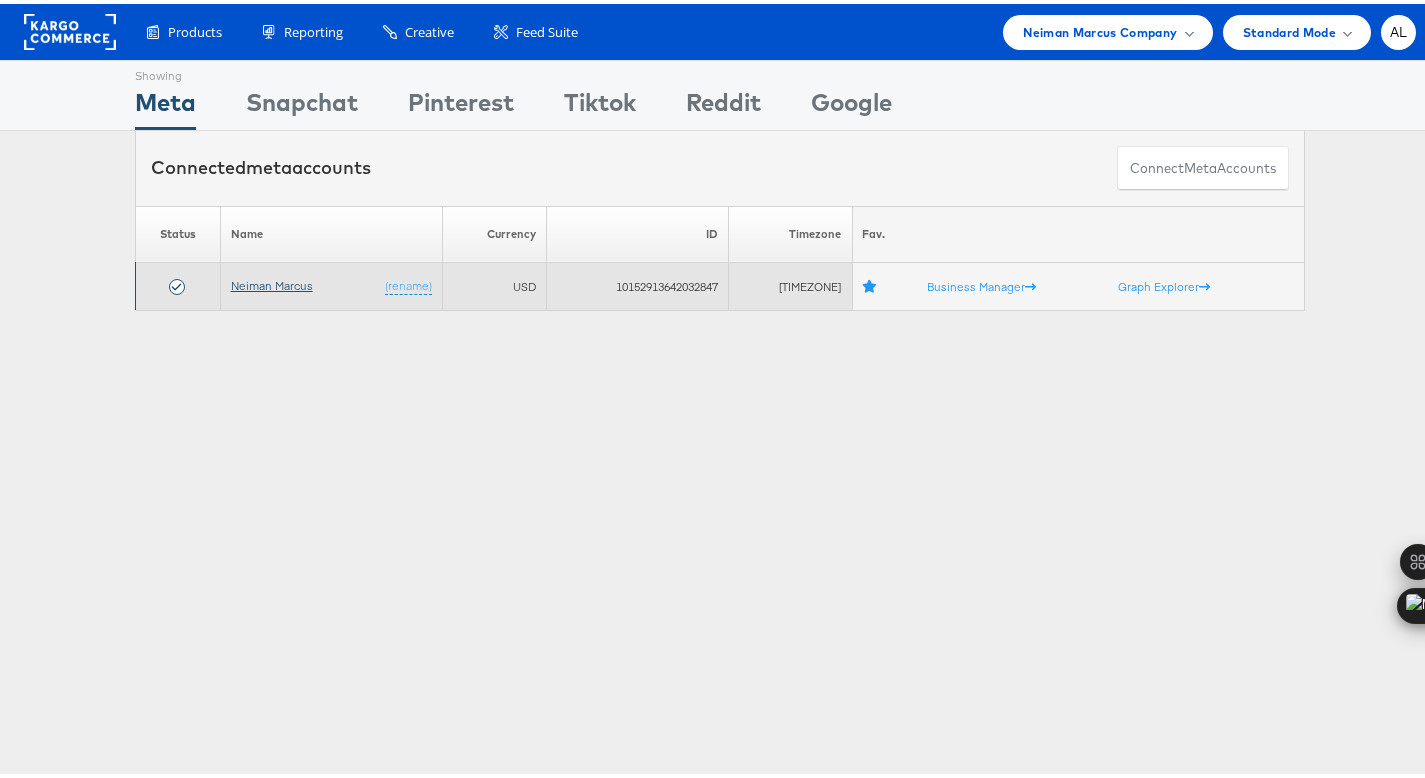 click on "Neiman Marcus" at bounding box center [272, 281] 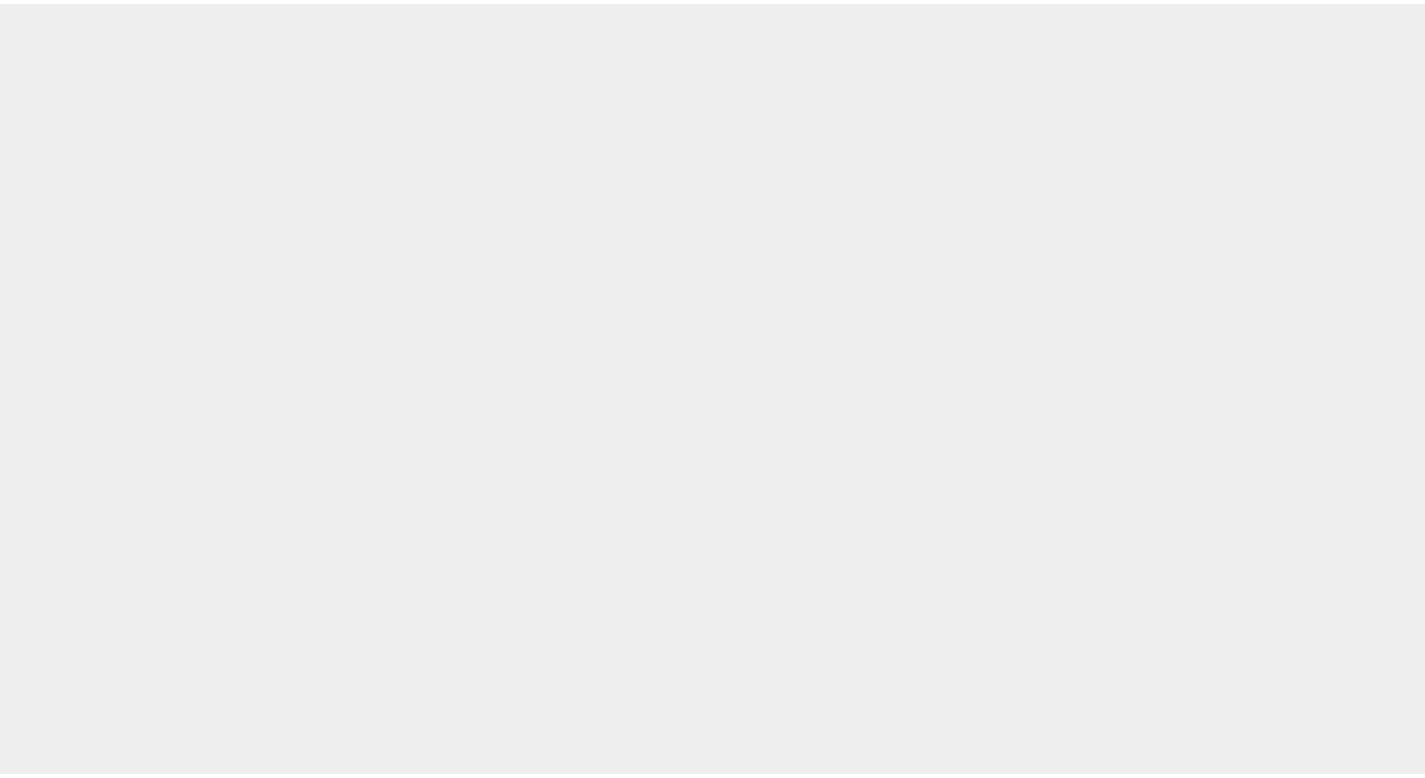 scroll, scrollTop: 0, scrollLeft: 0, axis: both 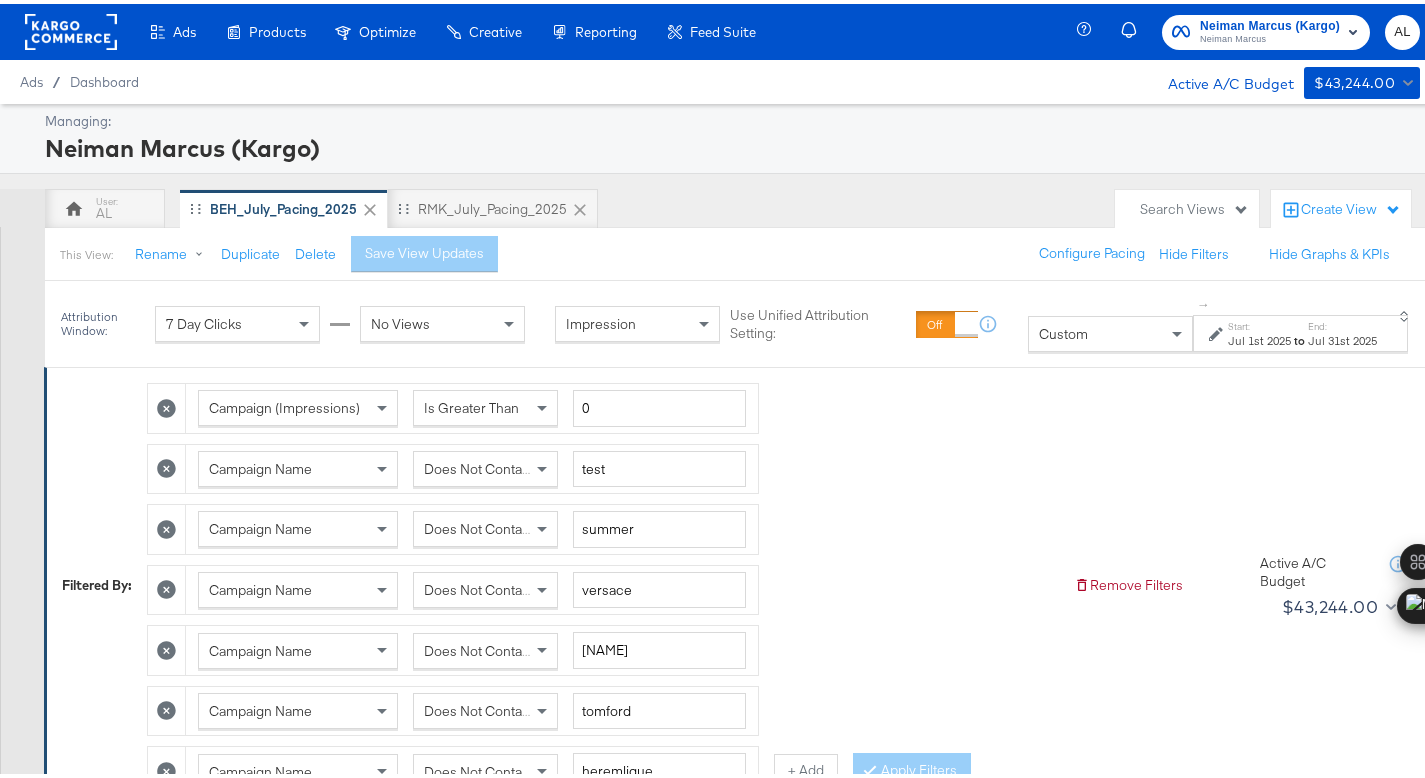 click on "Custom" at bounding box center (1110, 330) 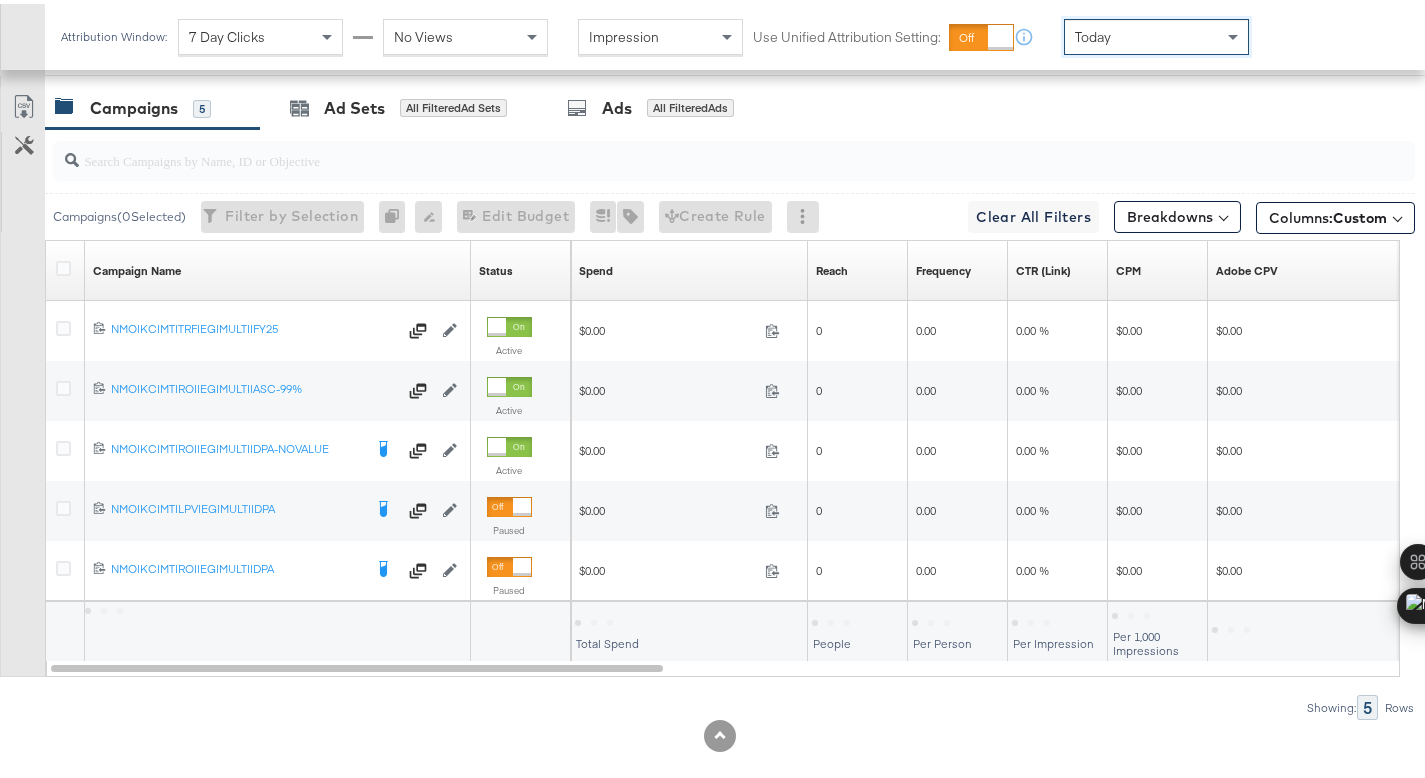scroll, scrollTop: 1021, scrollLeft: 0, axis: vertical 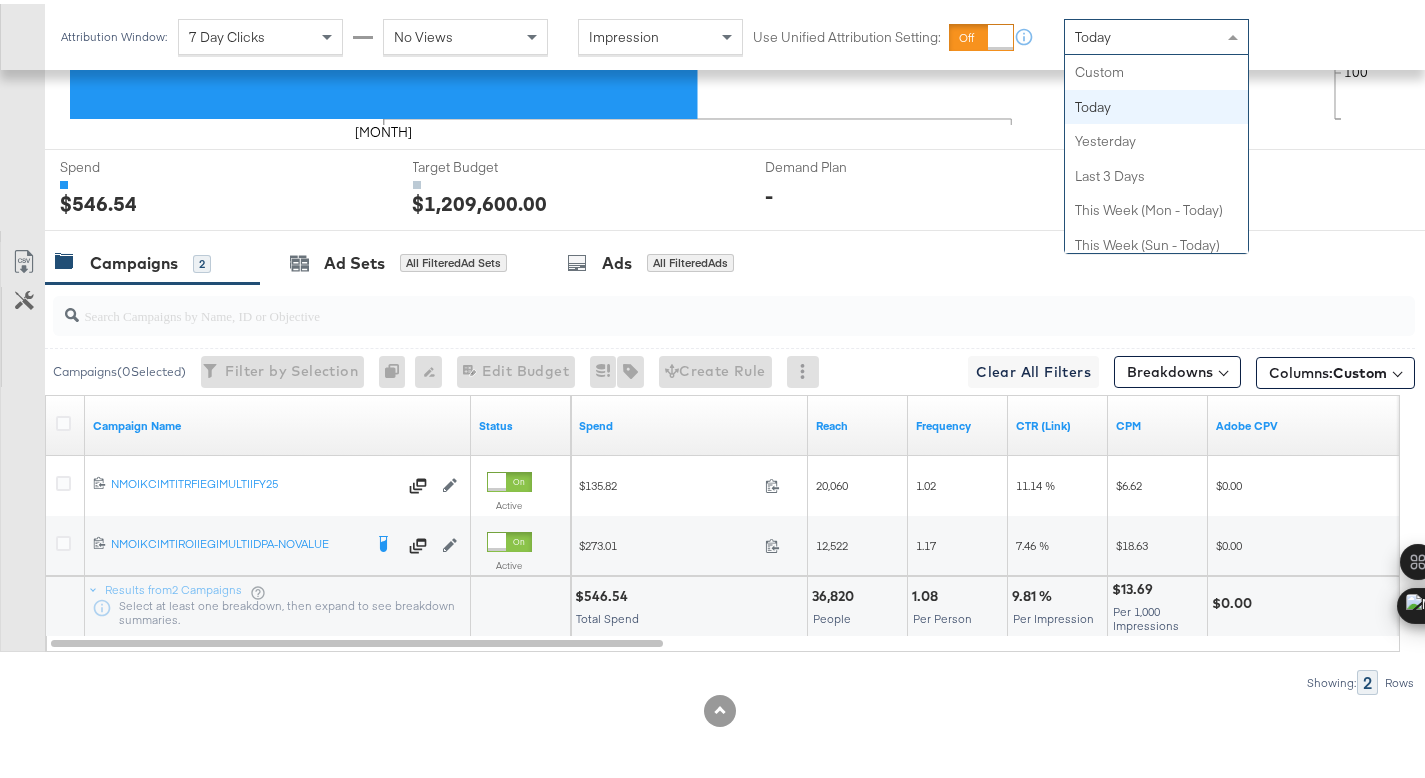 click on "Today" at bounding box center (1093, 33) 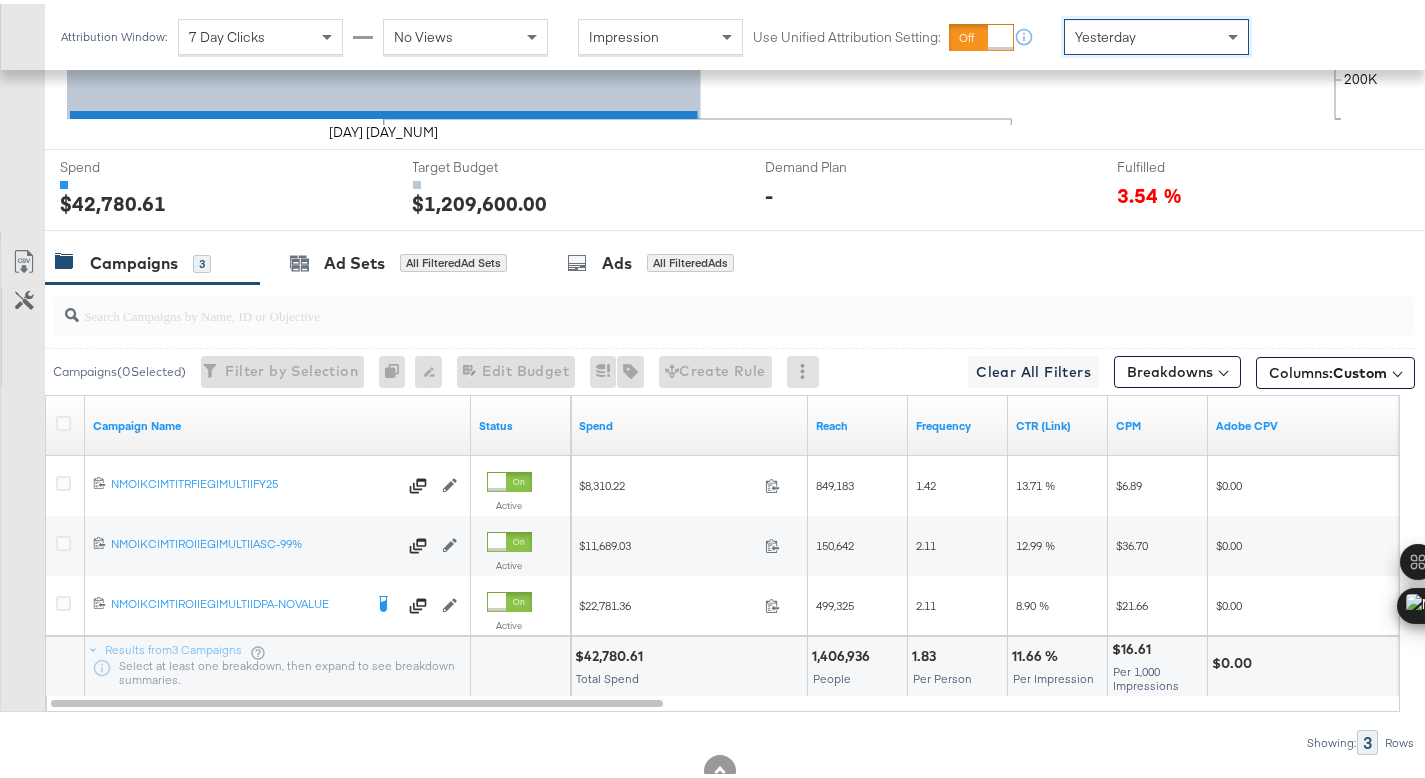 click on "$42,780.61" at bounding box center (612, 652) 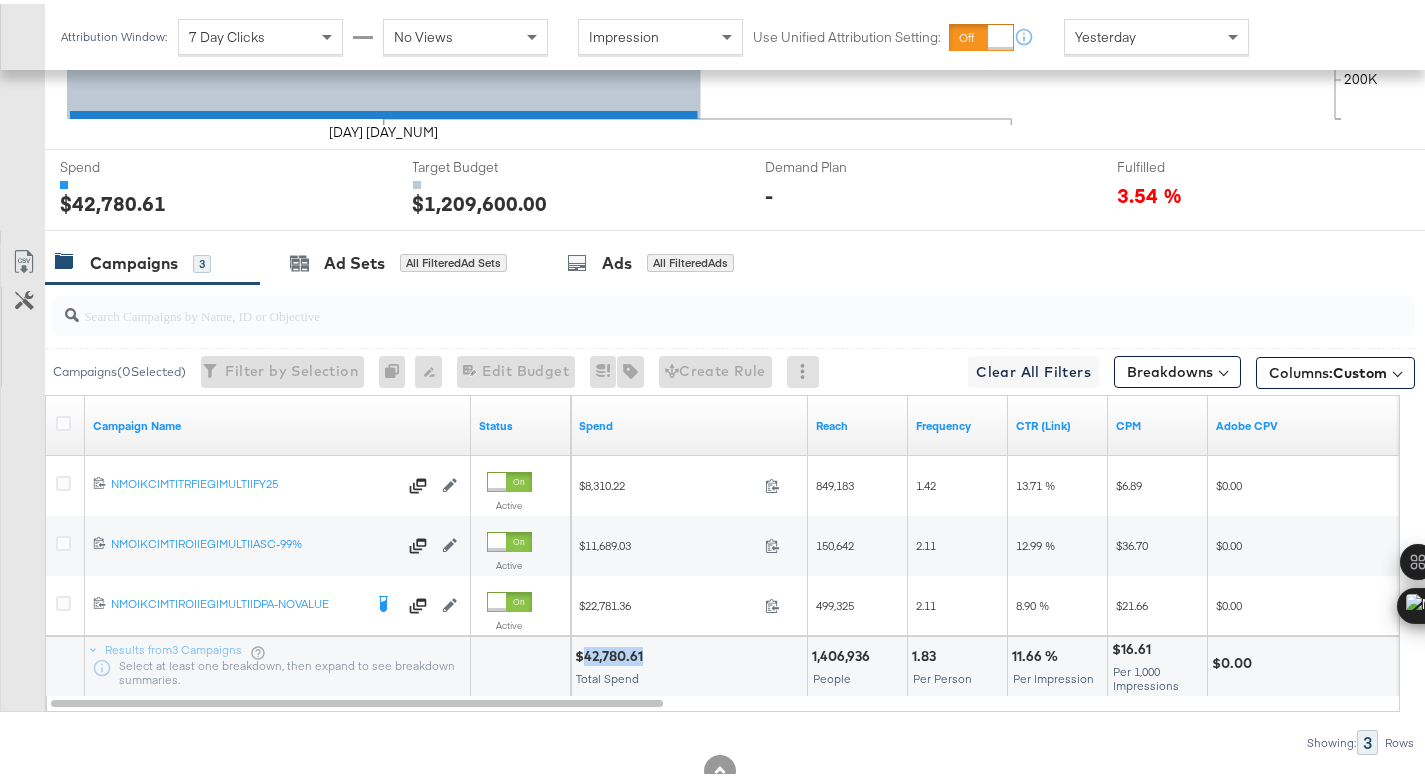 click on "$42,780.61" at bounding box center [612, 652] 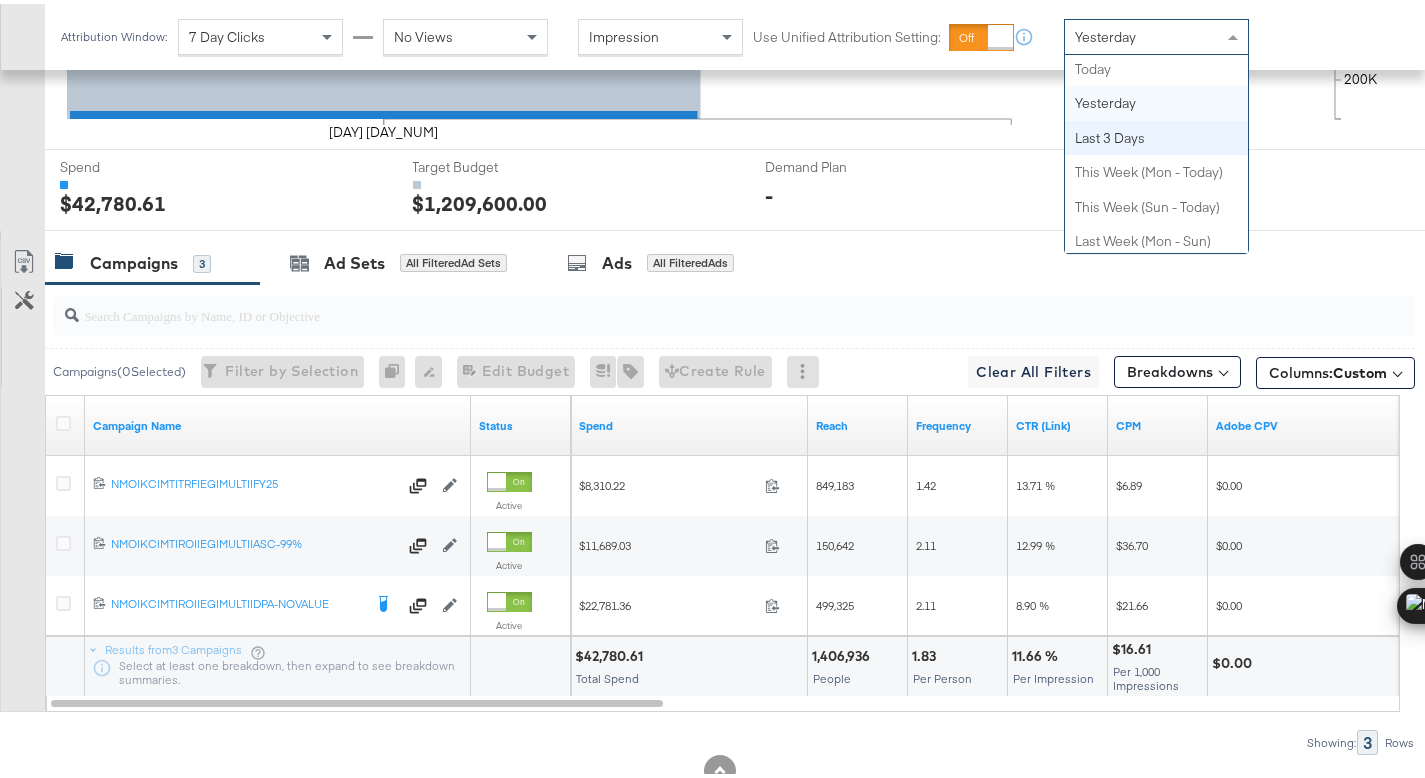 scroll, scrollTop: 23, scrollLeft: 0, axis: vertical 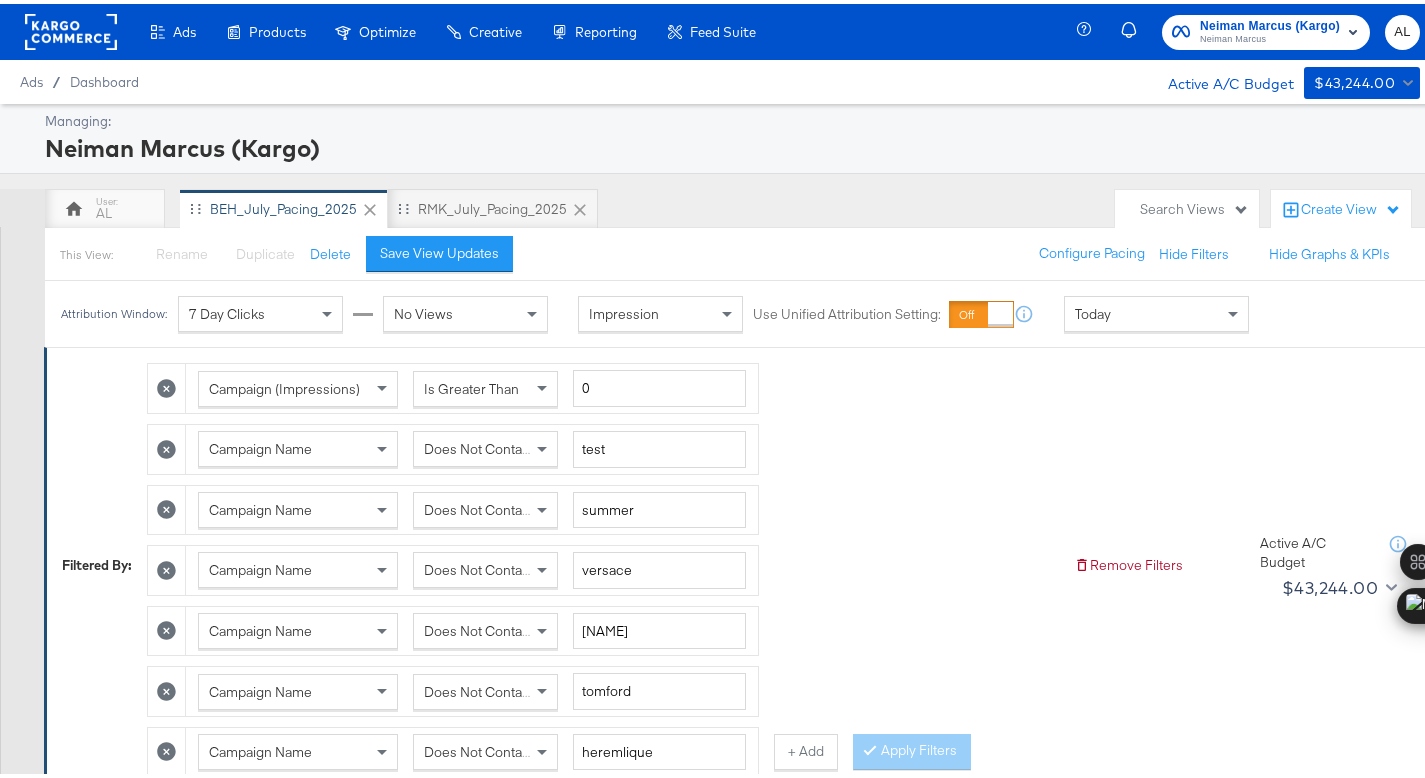 click 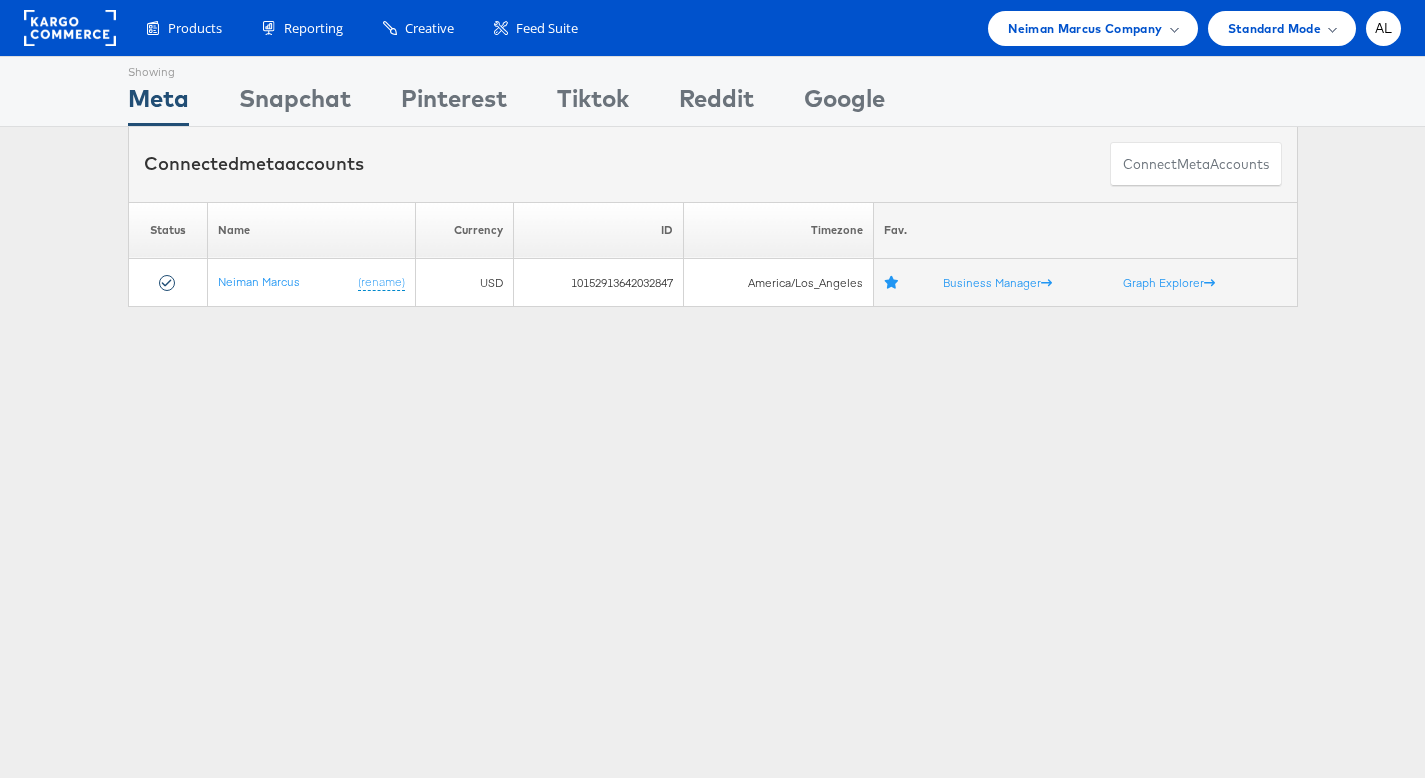 scroll, scrollTop: 0, scrollLeft: 0, axis: both 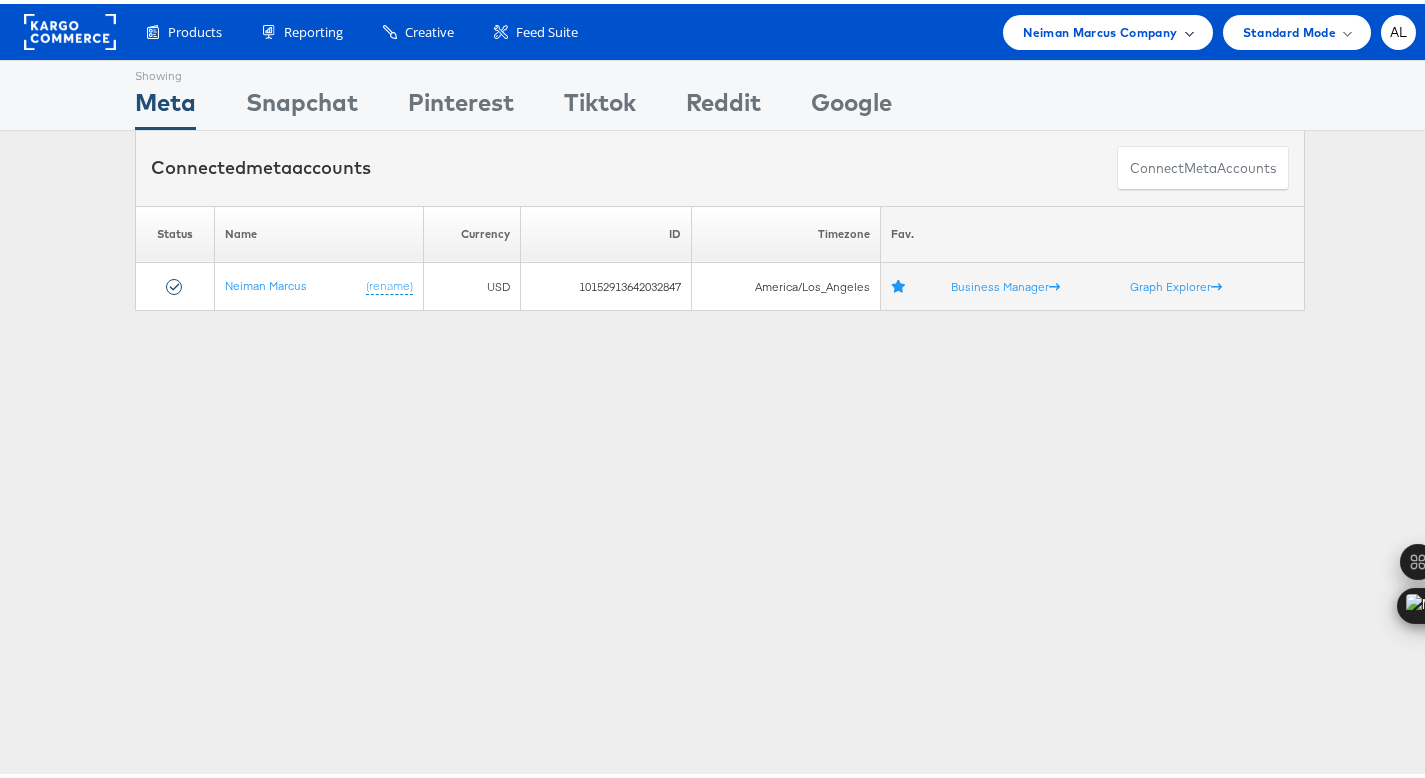 click on "Neiman Marcus Company" at bounding box center (1107, 28) 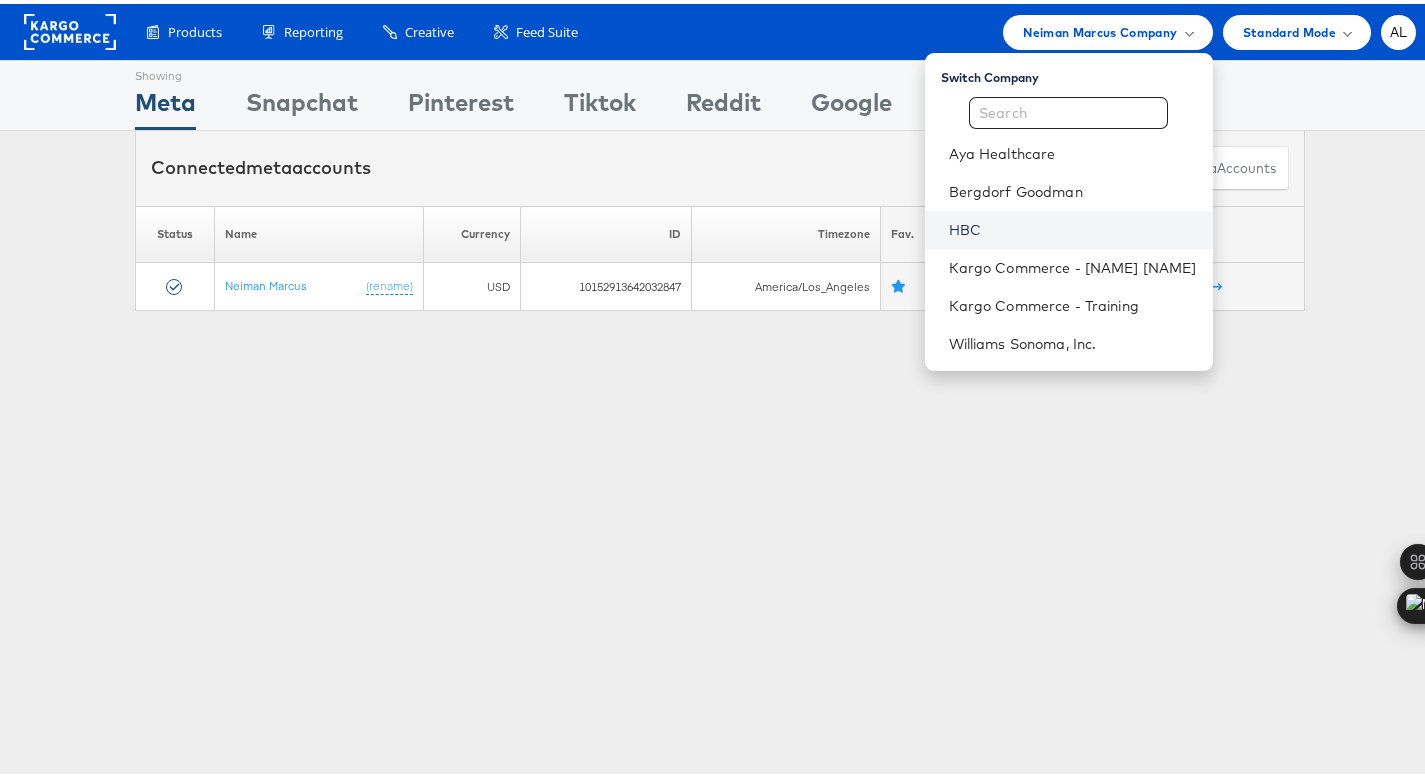 click on "HBC" at bounding box center (1073, 226) 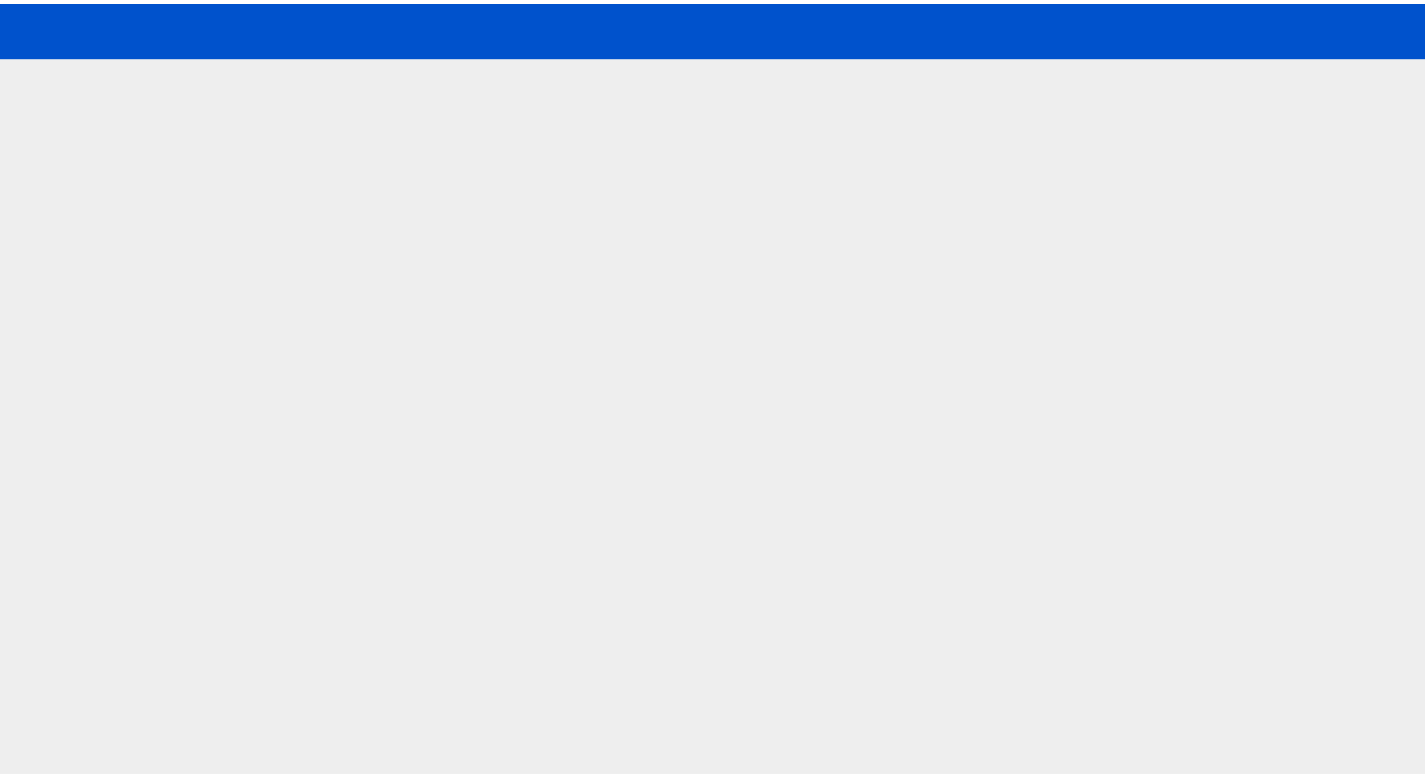 scroll, scrollTop: 0, scrollLeft: 0, axis: both 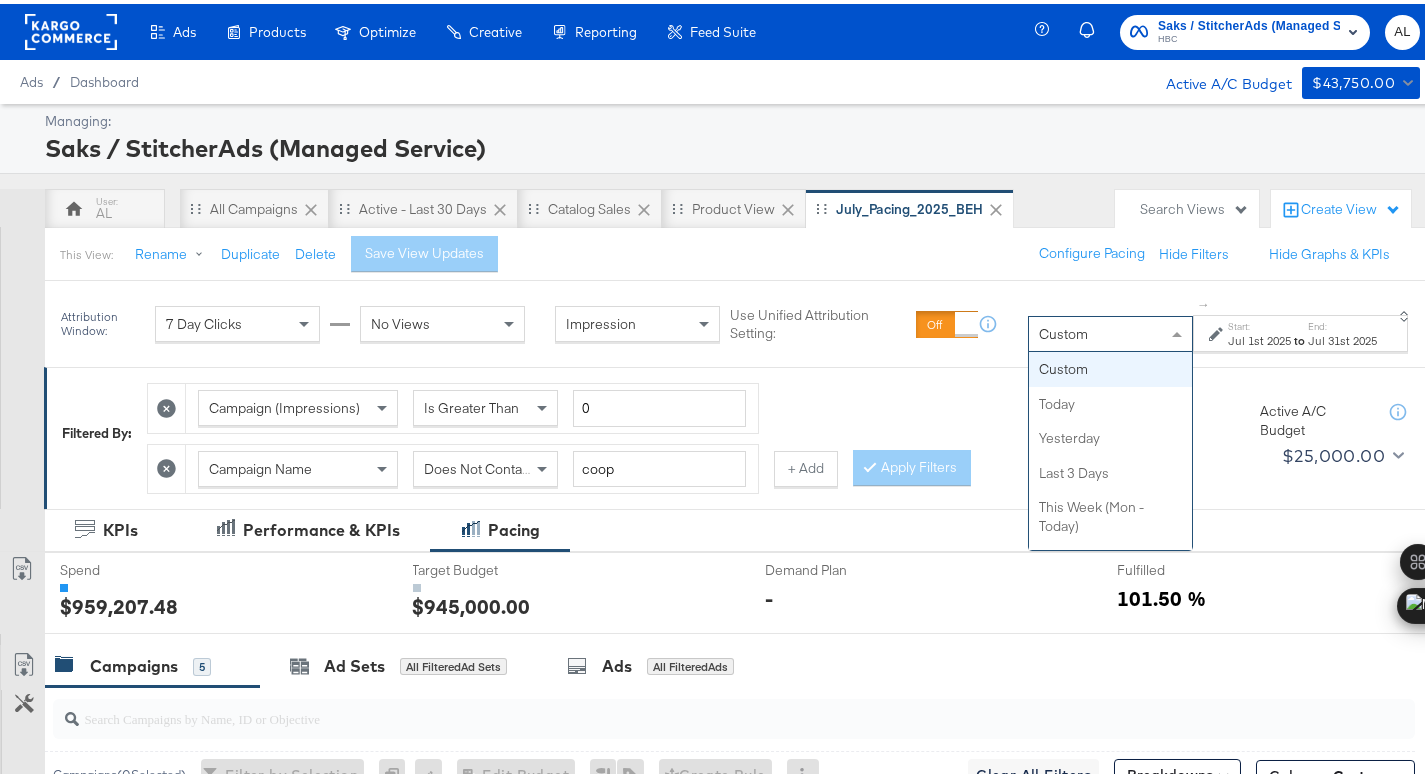 click on "Custom" at bounding box center [1110, 330] 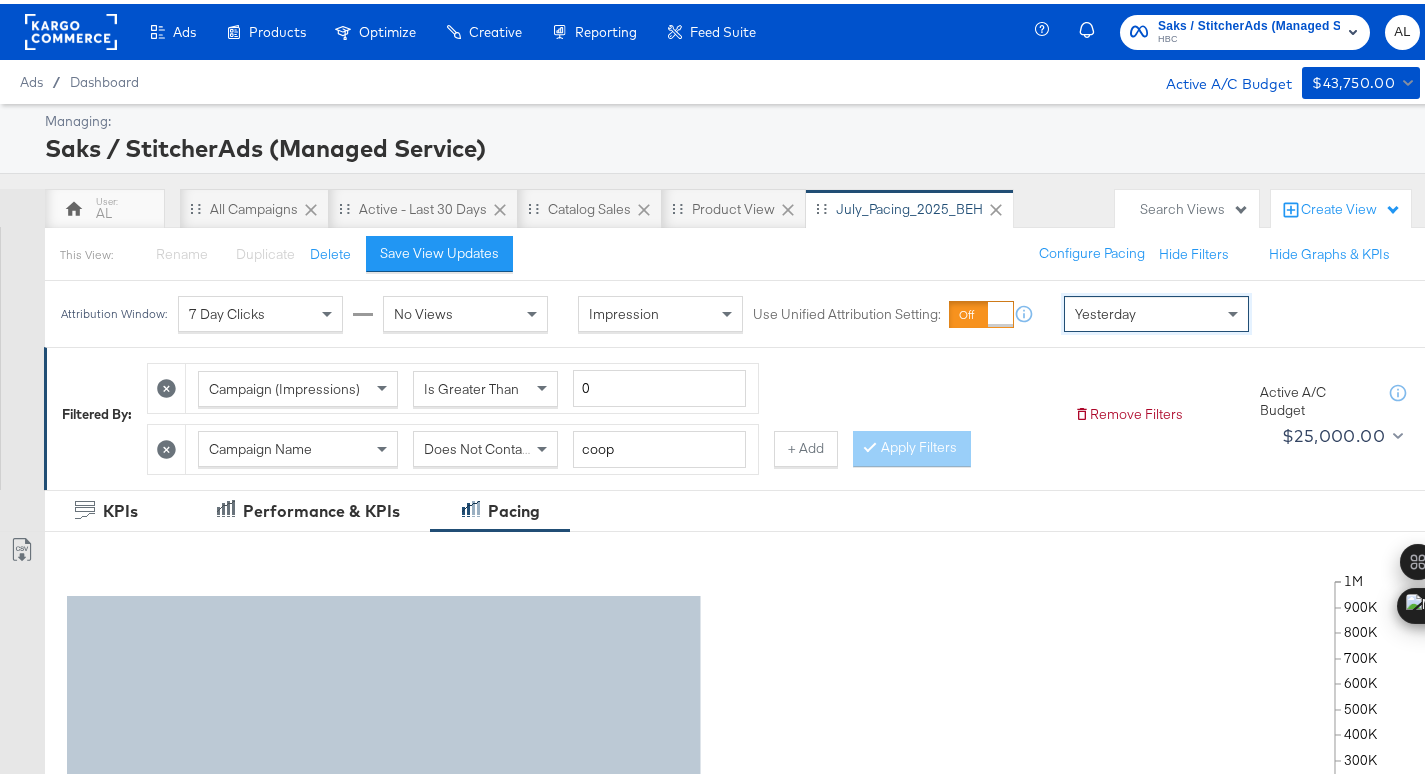 scroll, scrollTop: 838, scrollLeft: 0, axis: vertical 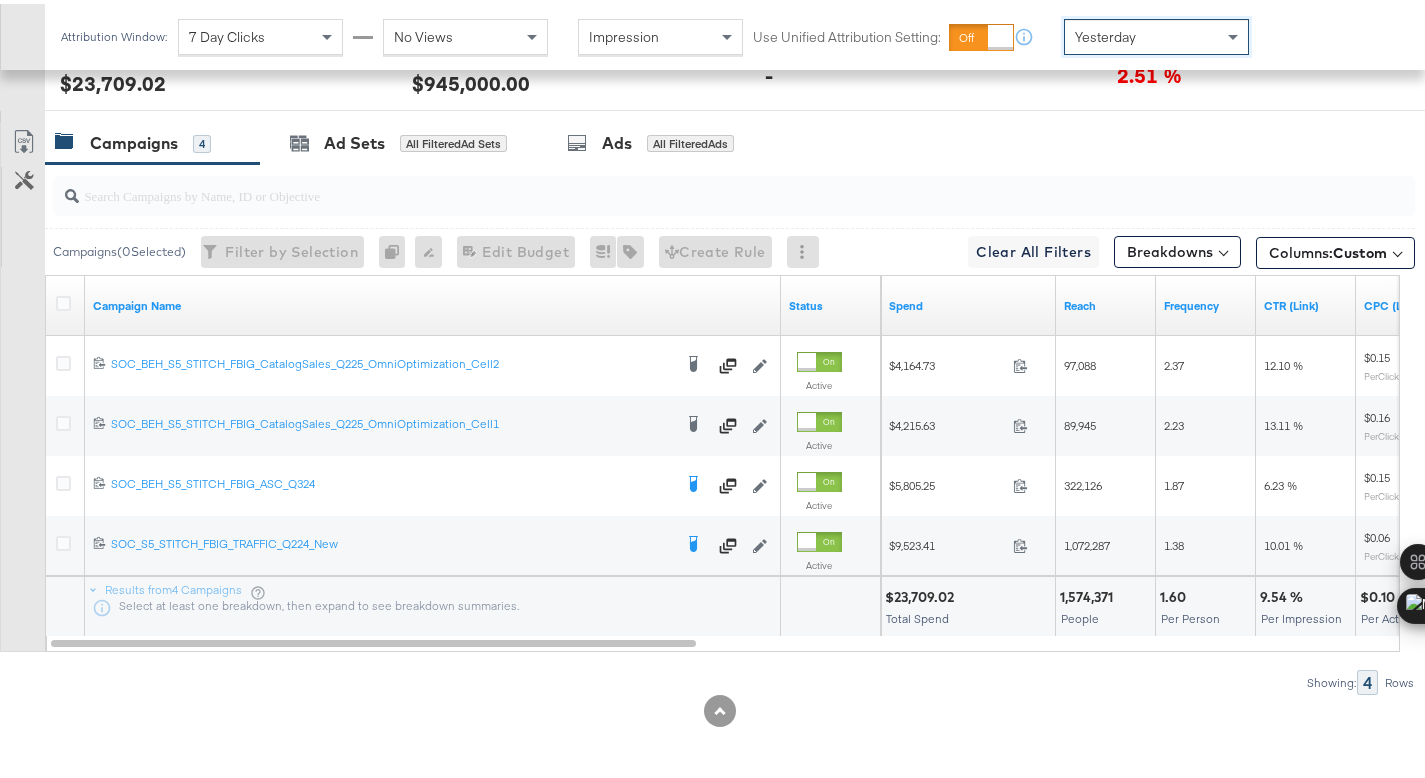 click on "$23,709.02" at bounding box center (922, 593) 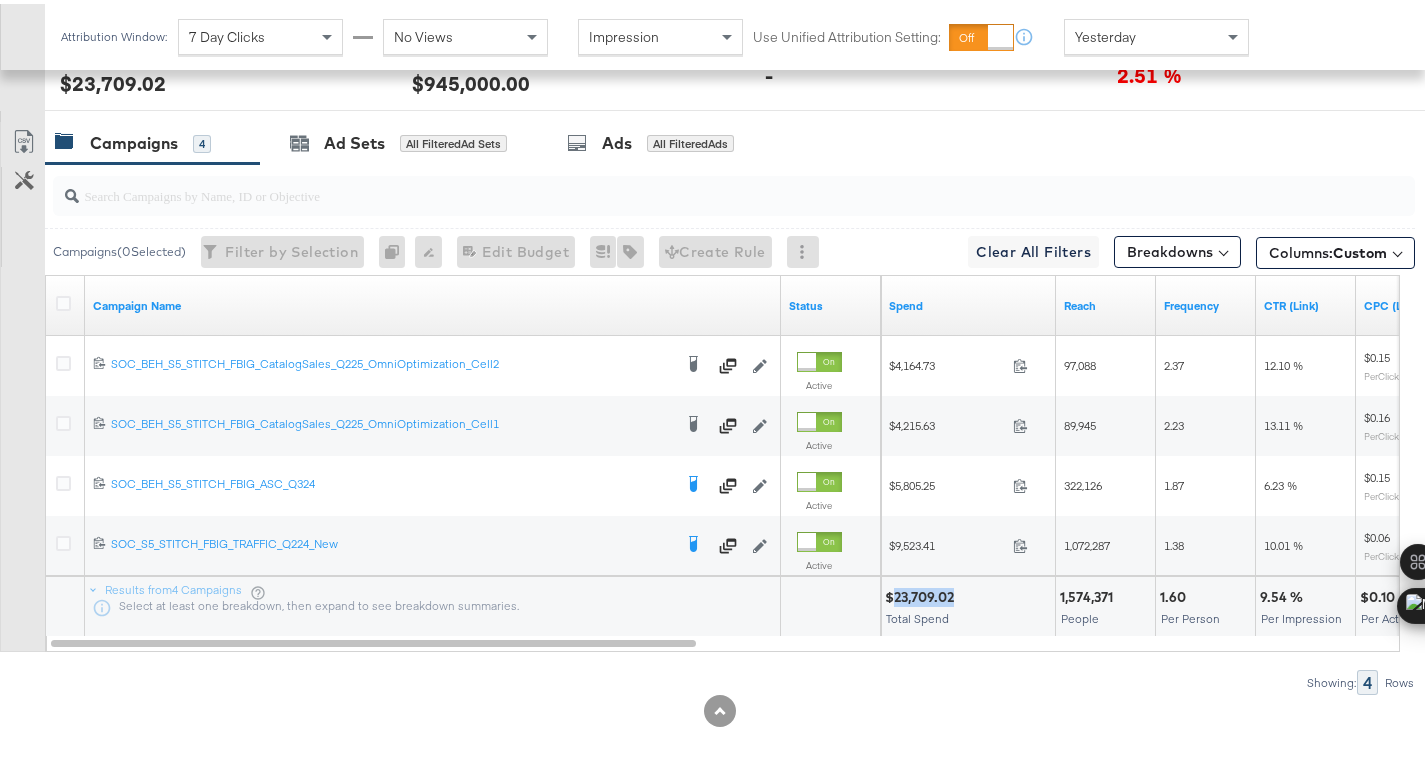 click on "$23,709.02" at bounding box center [922, 593] 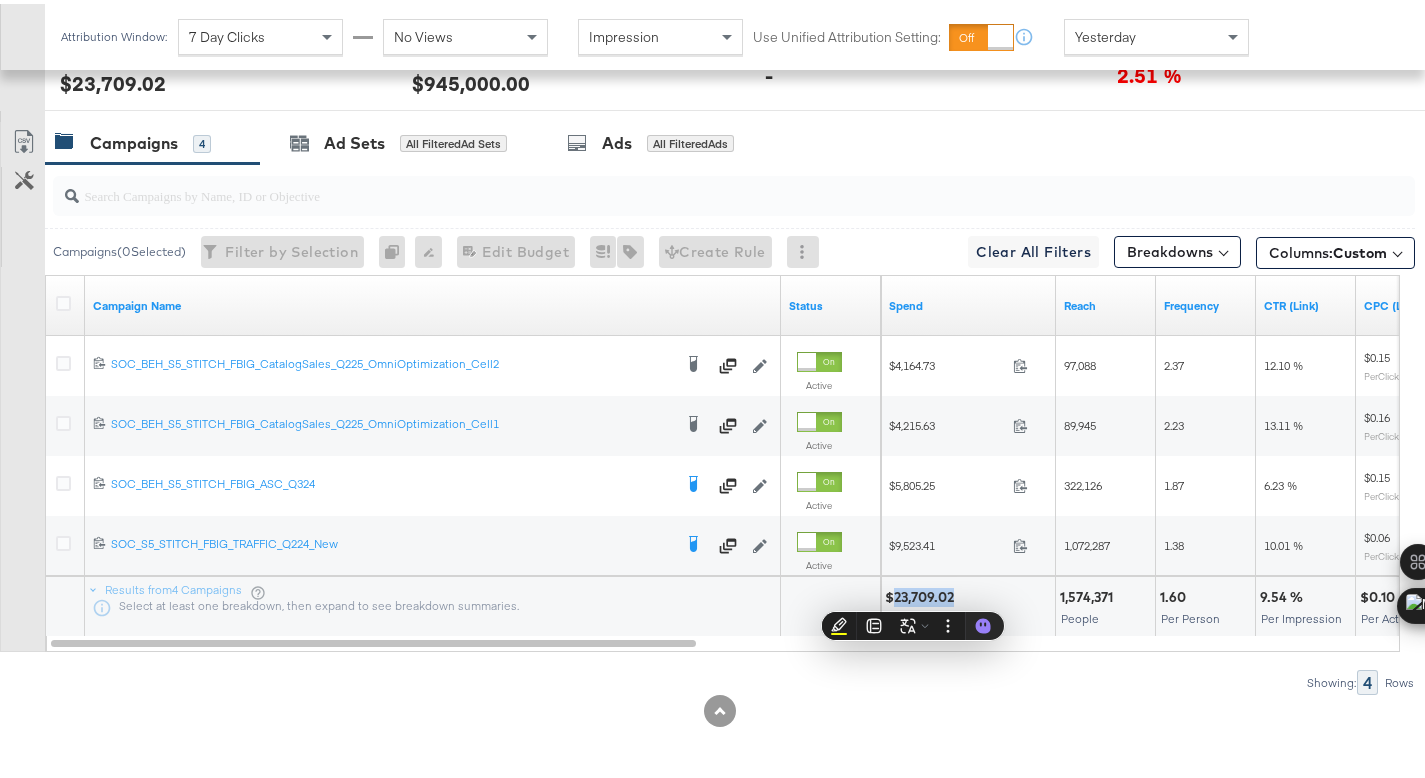 copy on "23,709.02" 